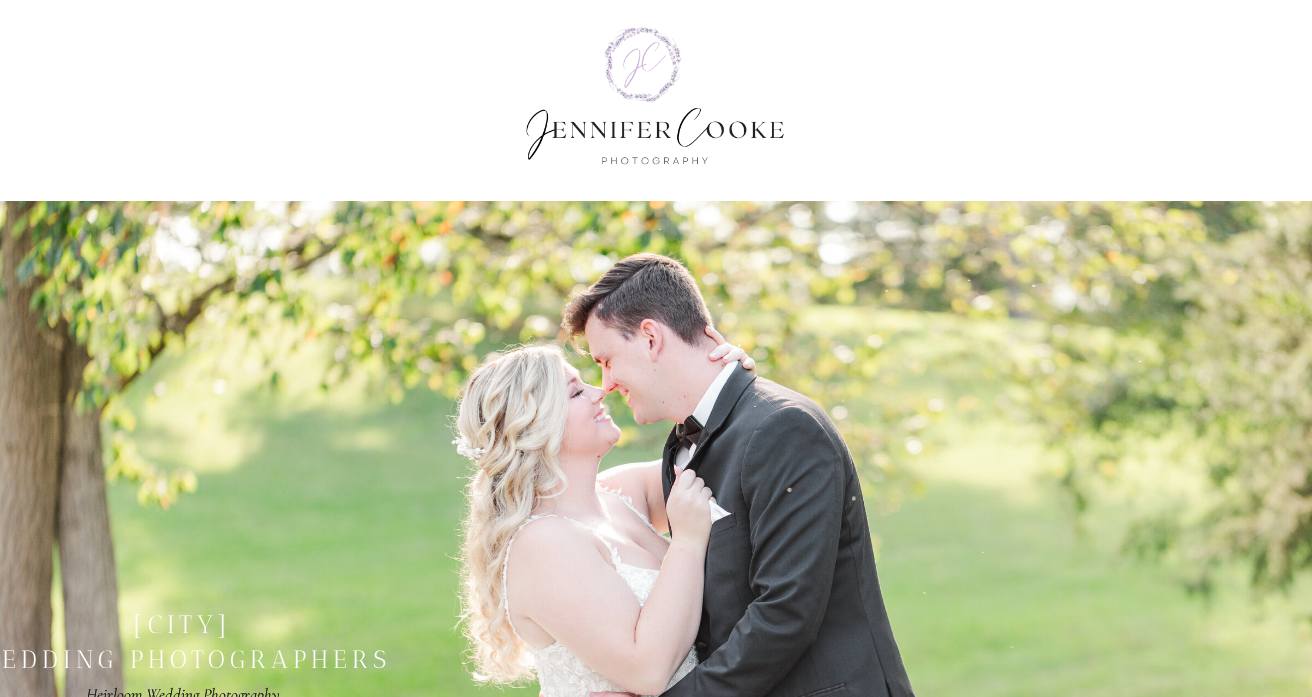 scroll, scrollTop: 0, scrollLeft: 0, axis: both 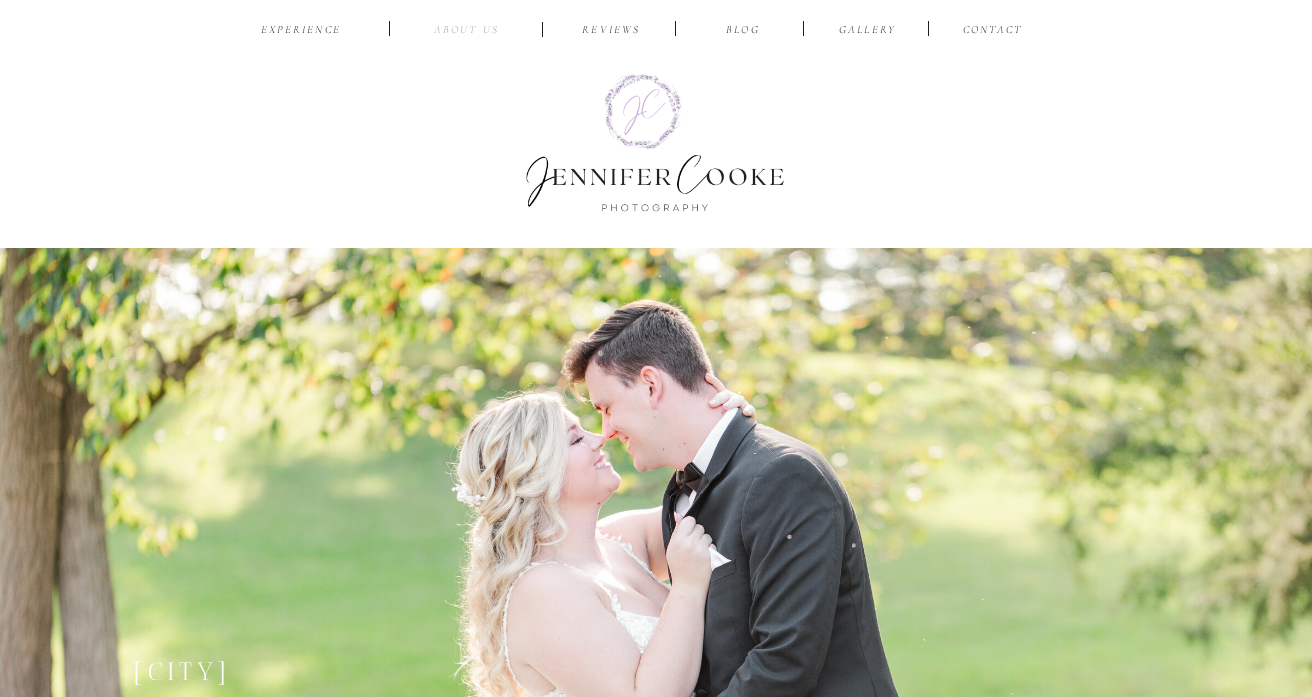 click on "ABOUT US" at bounding box center [466, 31] 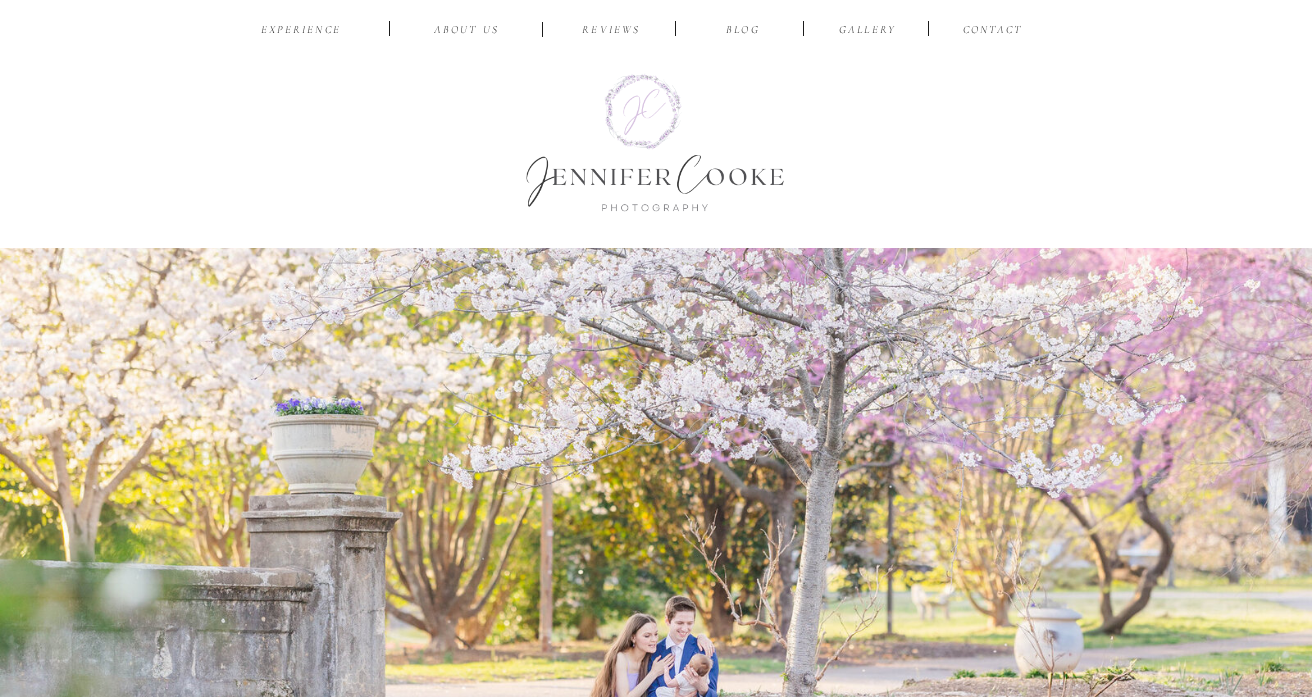 scroll, scrollTop: 0, scrollLeft: 0, axis: both 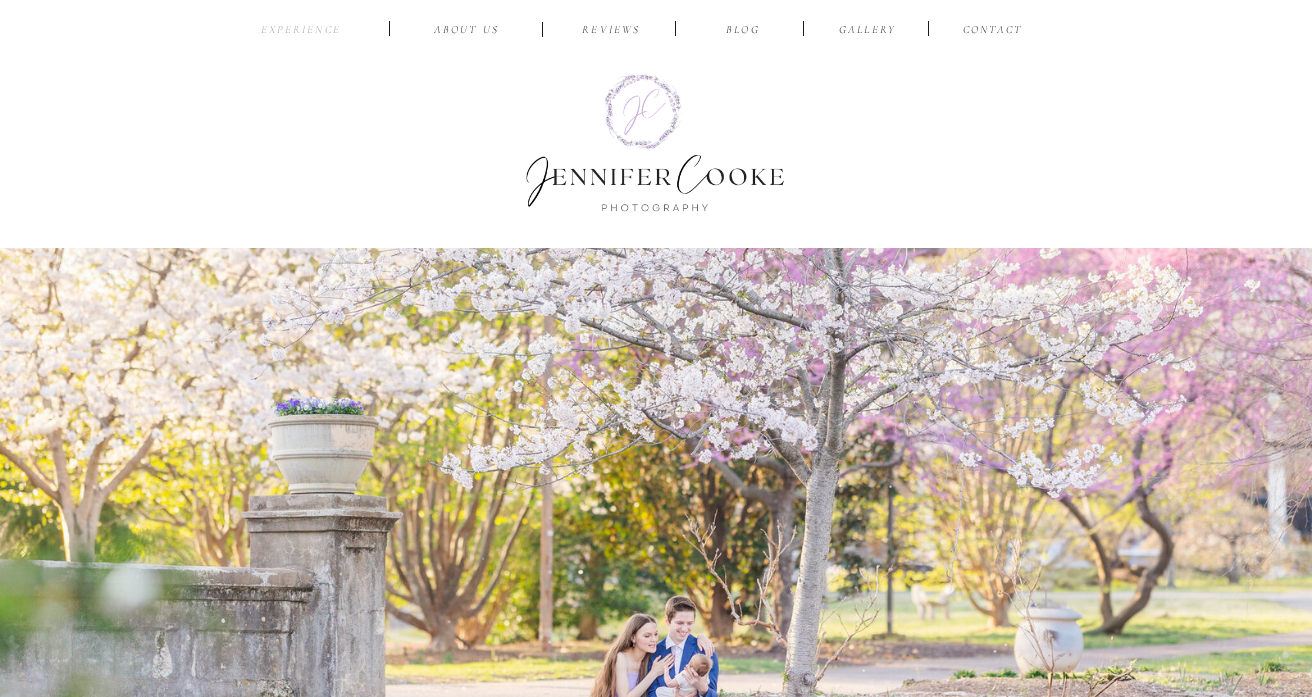 click on "EXPERIENCE" at bounding box center (301, 31) 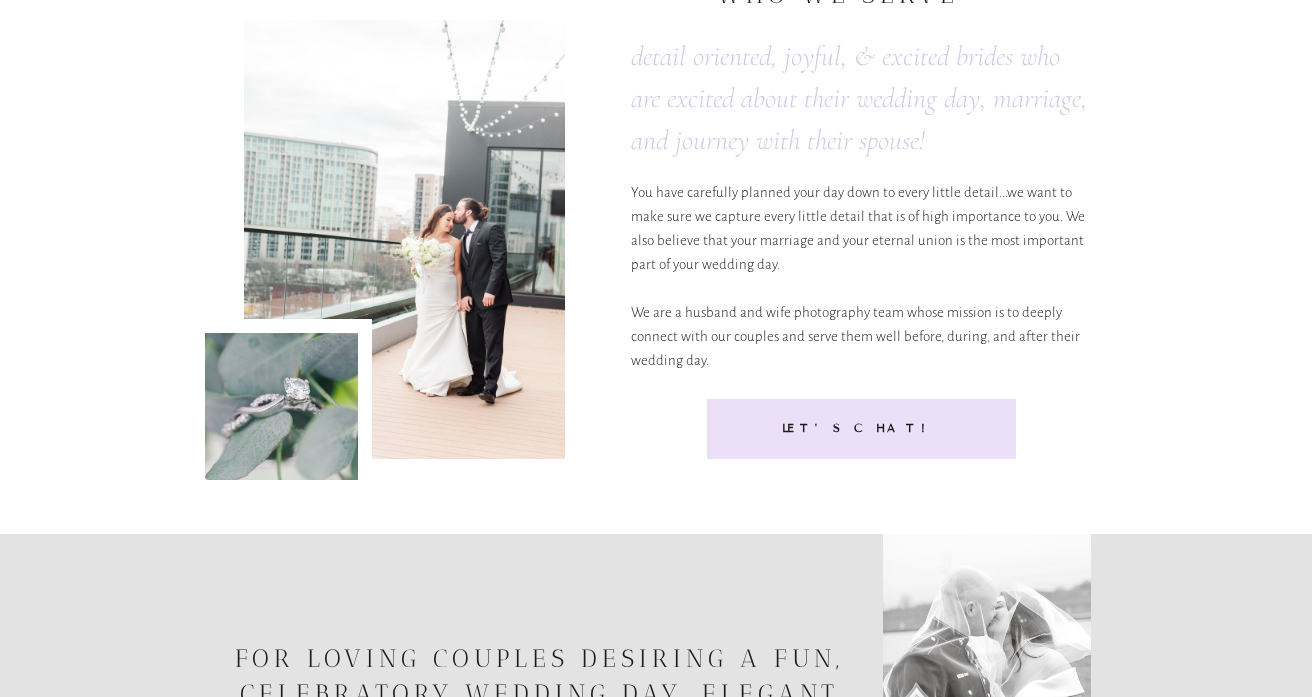 scroll, scrollTop: 2336, scrollLeft: 0, axis: vertical 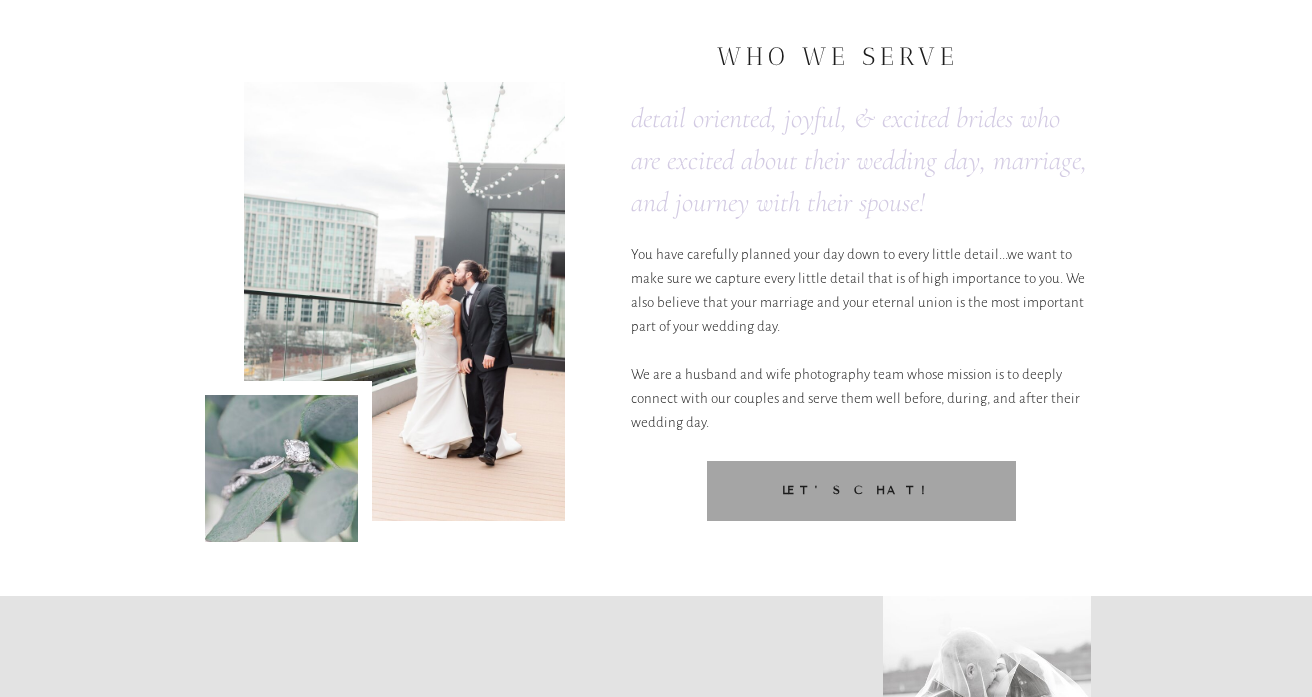 click at bounding box center [861, 491] 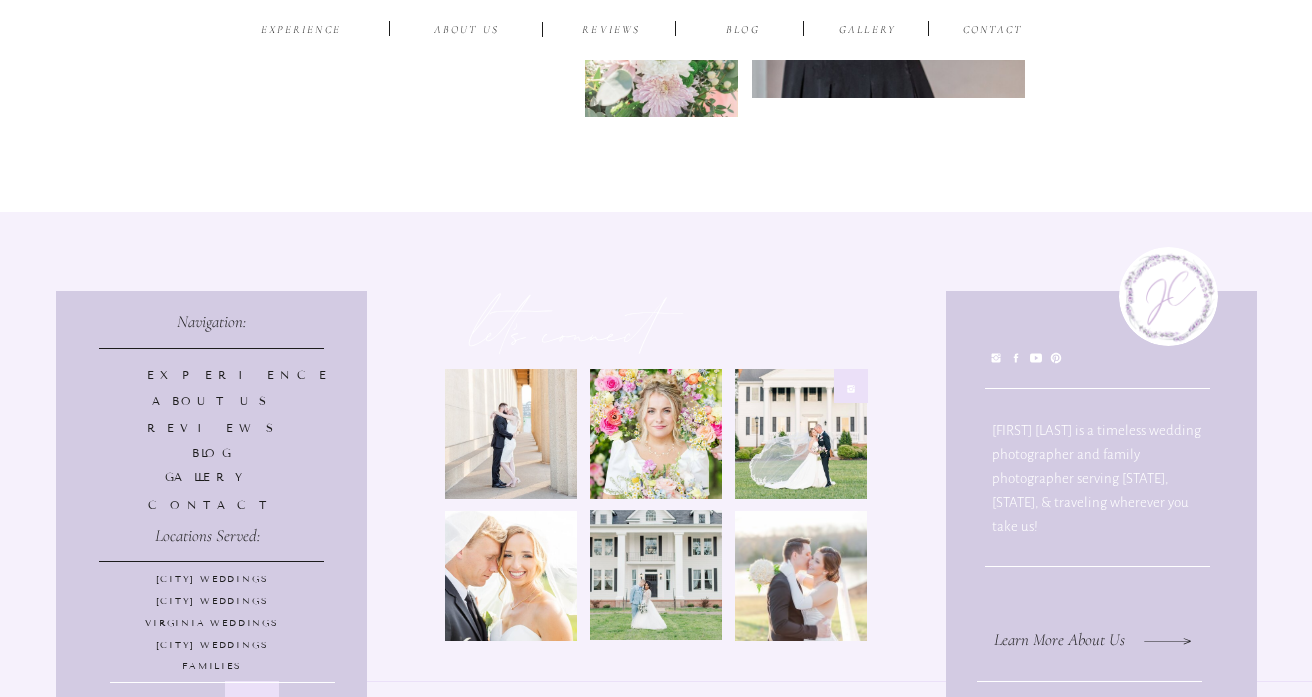 scroll, scrollTop: 668, scrollLeft: 0, axis: vertical 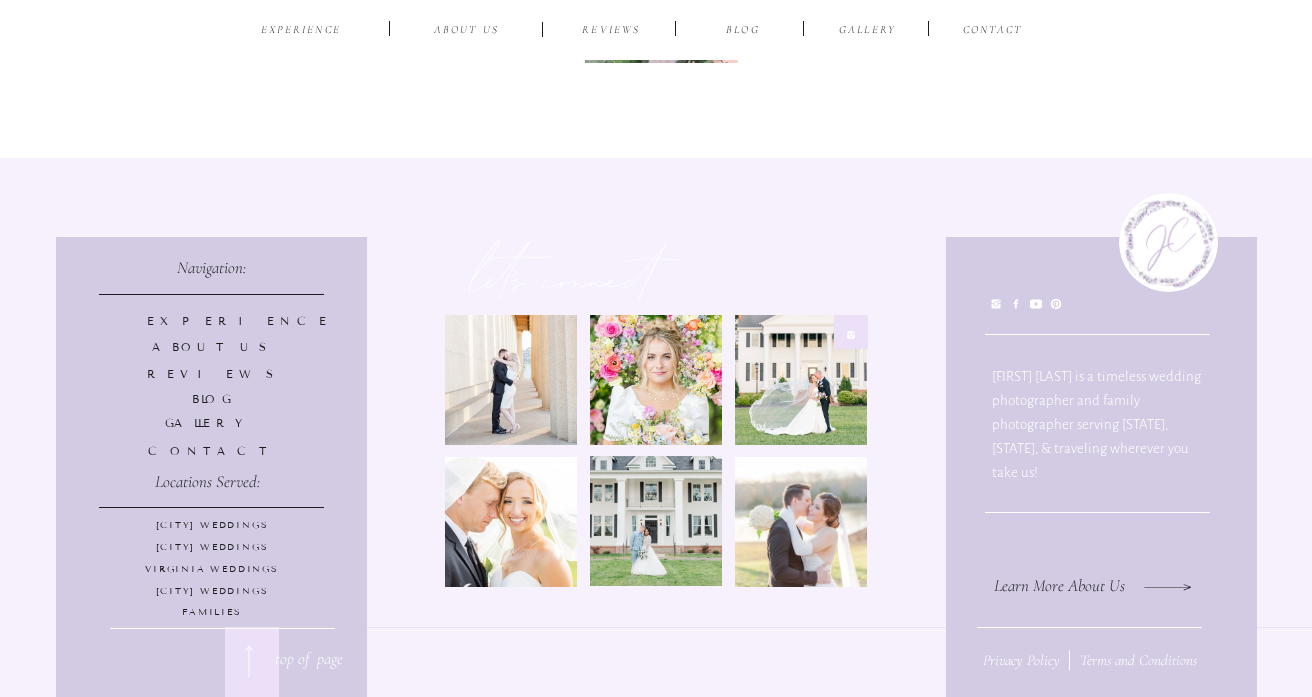 click on "contact" at bounding box center (211, 451) 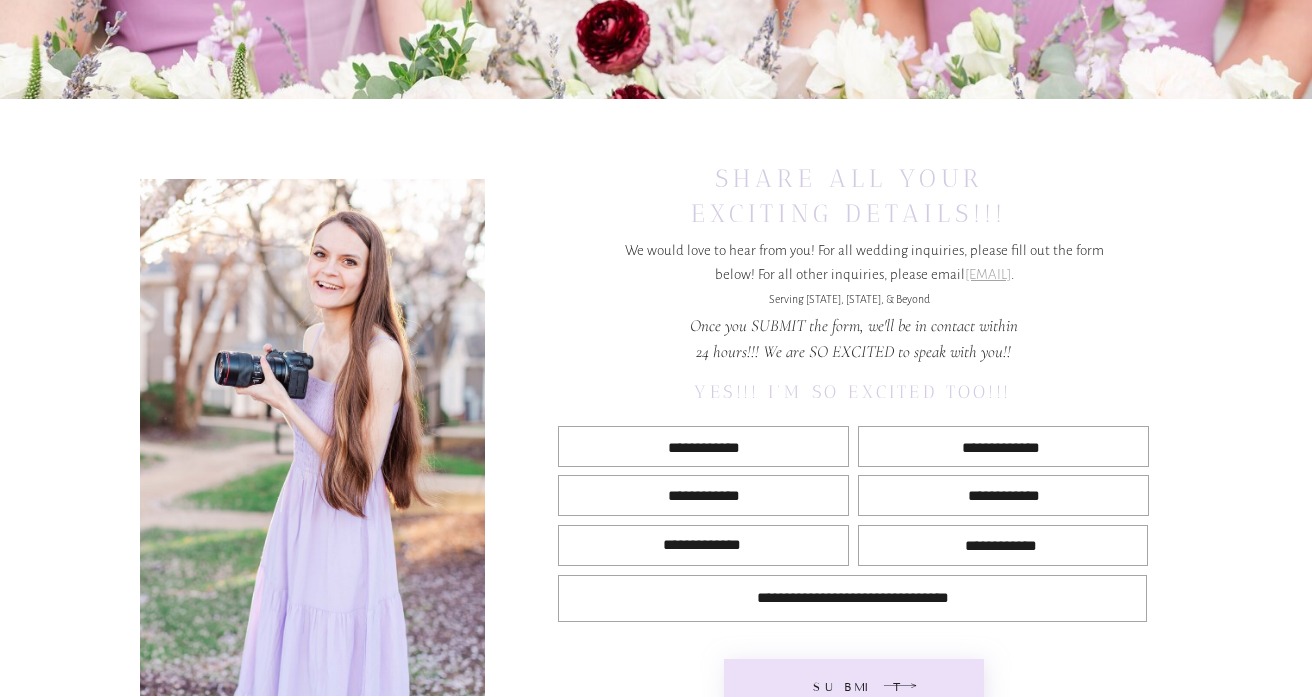 scroll, scrollTop: 748, scrollLeft: 0, axis: vertical 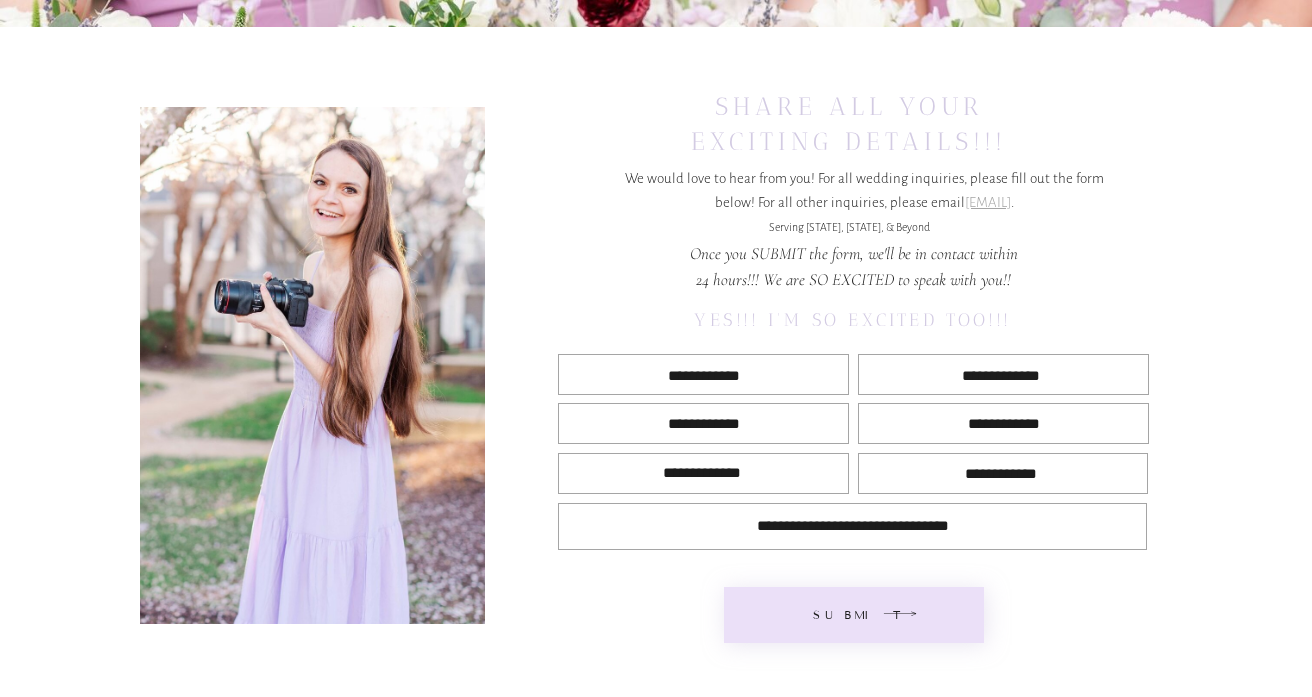 click at bounding box center (703, 374) 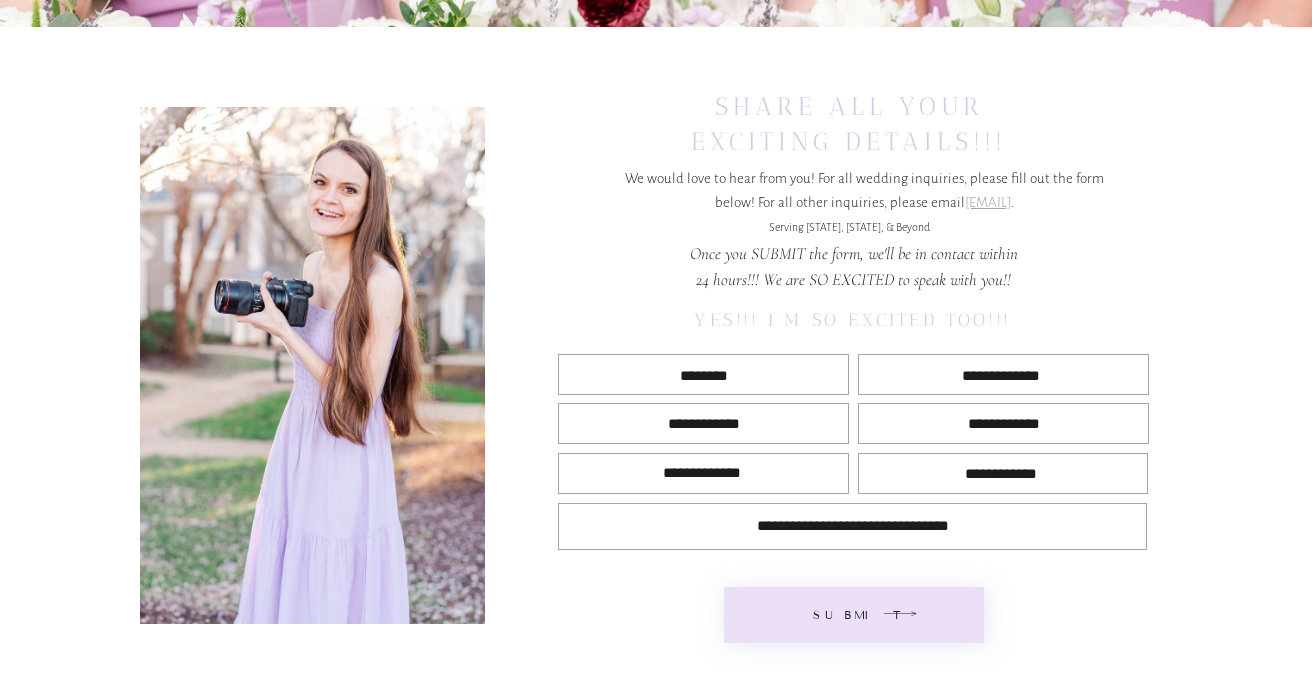 scroll, scrollTop: 1, scrollLeft: 0, axis: vertical 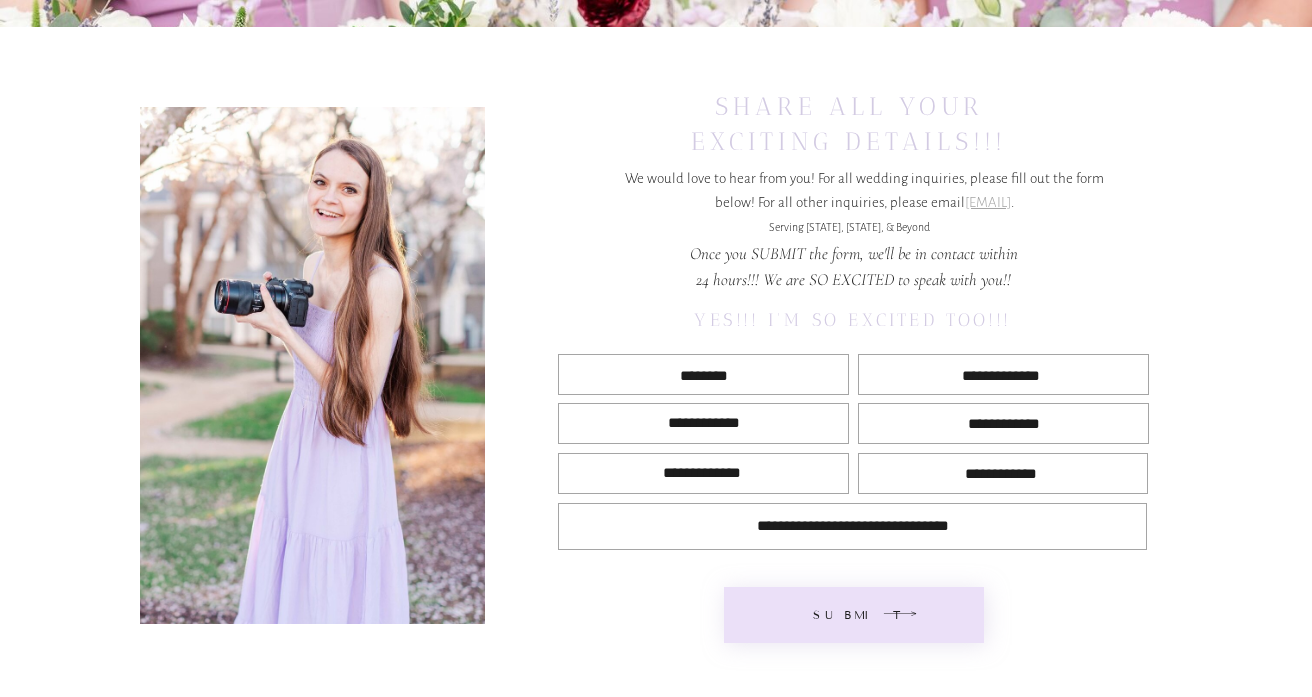 click on "********" at bounding box center (704, 375) 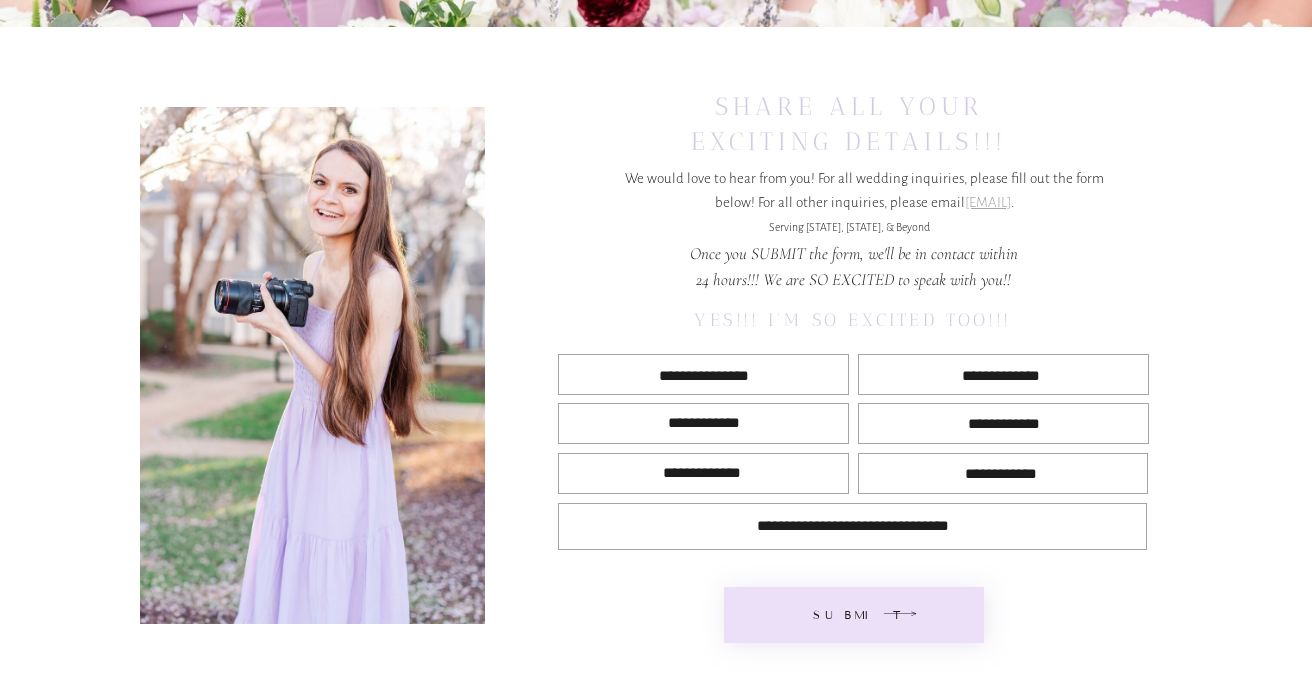 type on "**********" 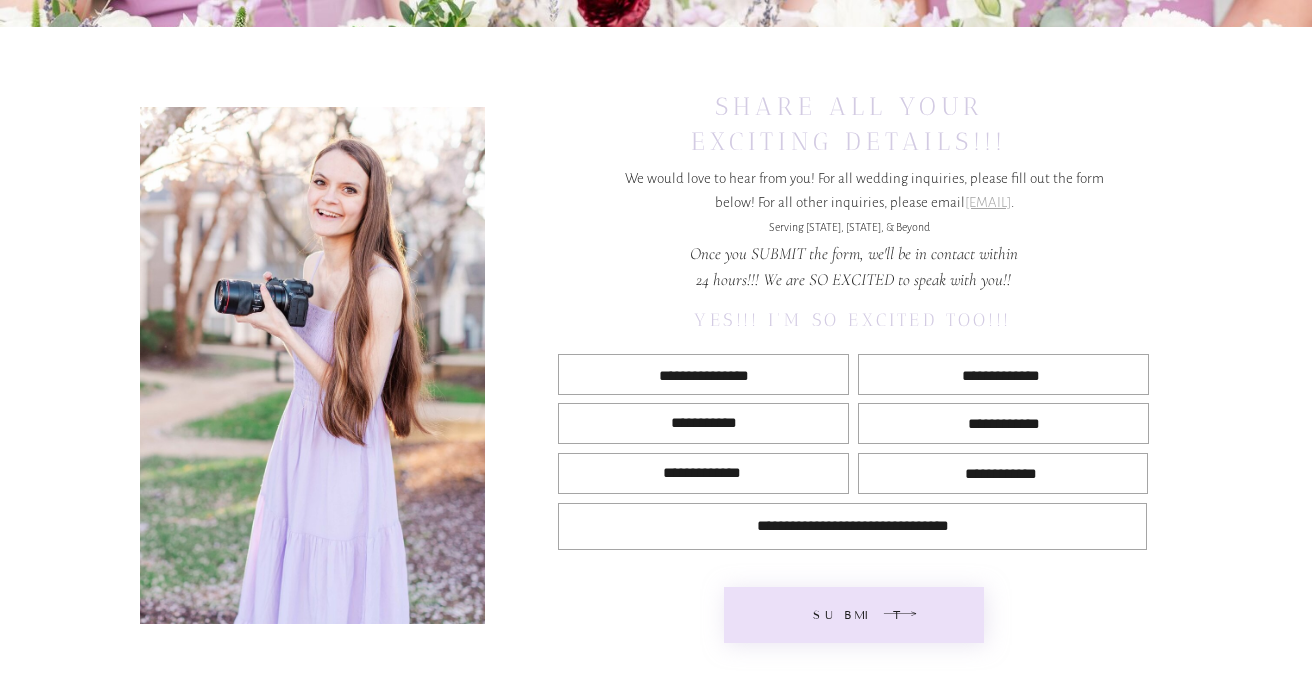 type on "**********" 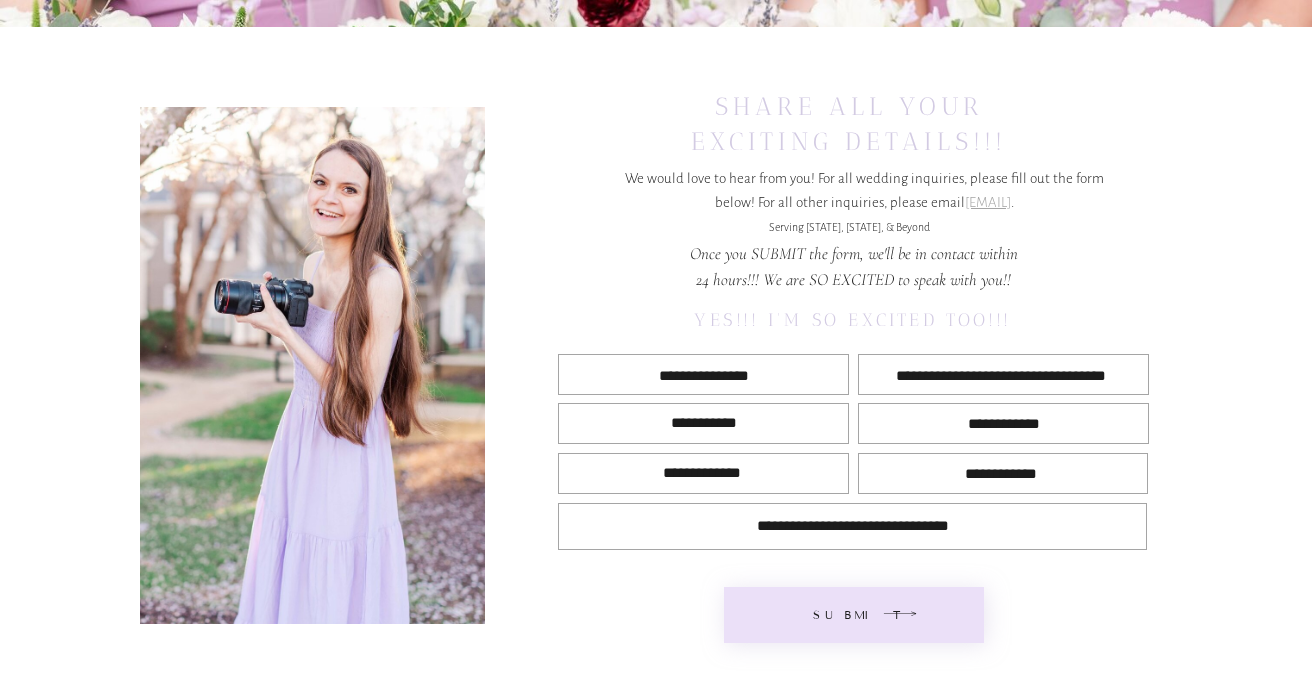 type on "**********" 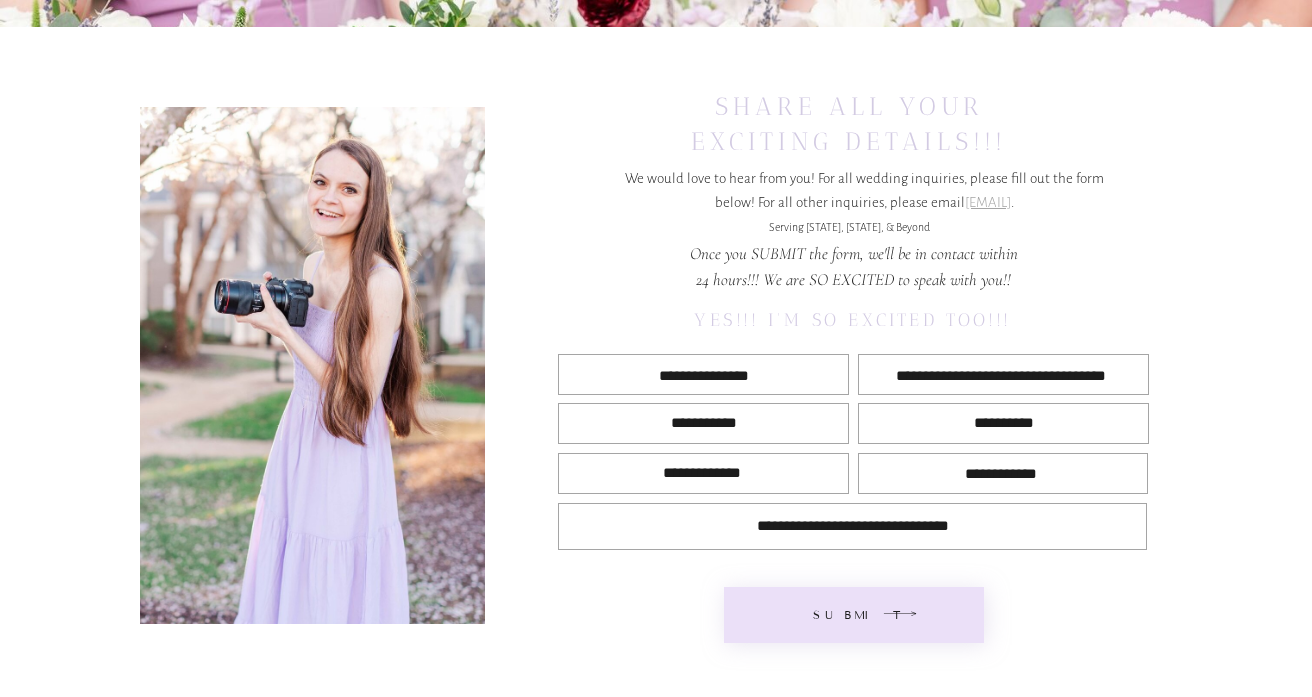 type on "**********" 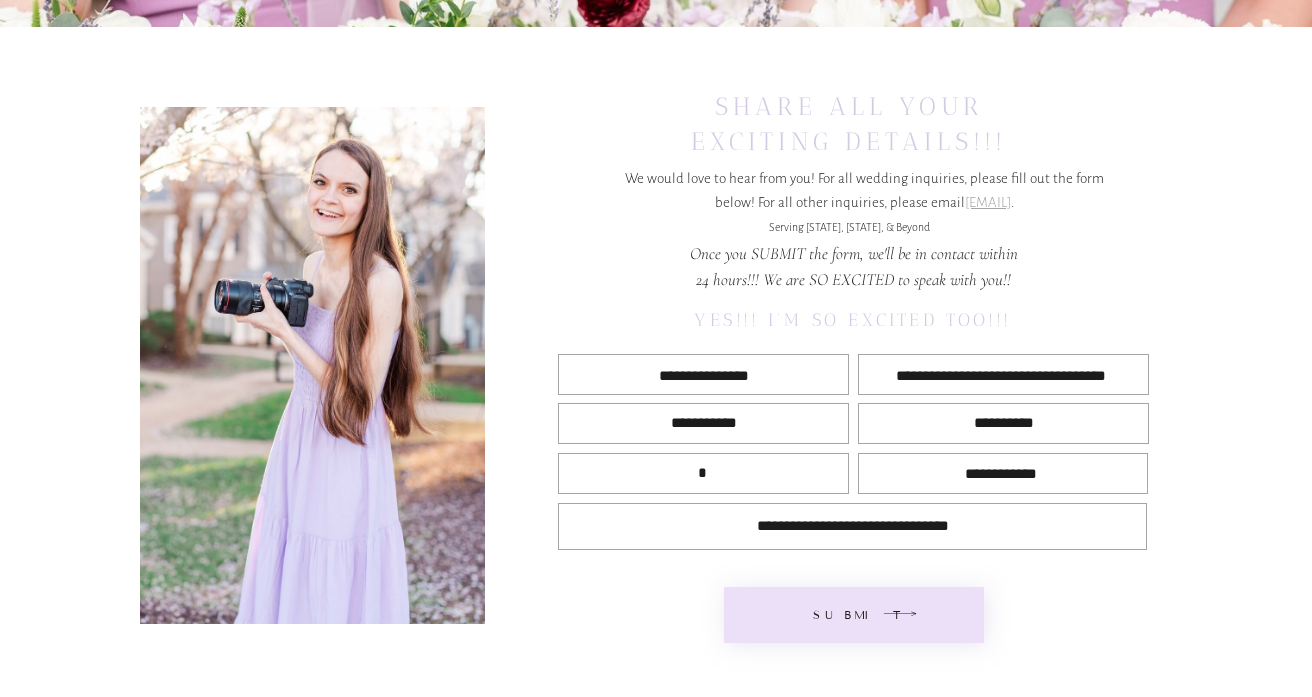 scroll, scrollTop: 1, scrollLeft: 0, axis: vertical 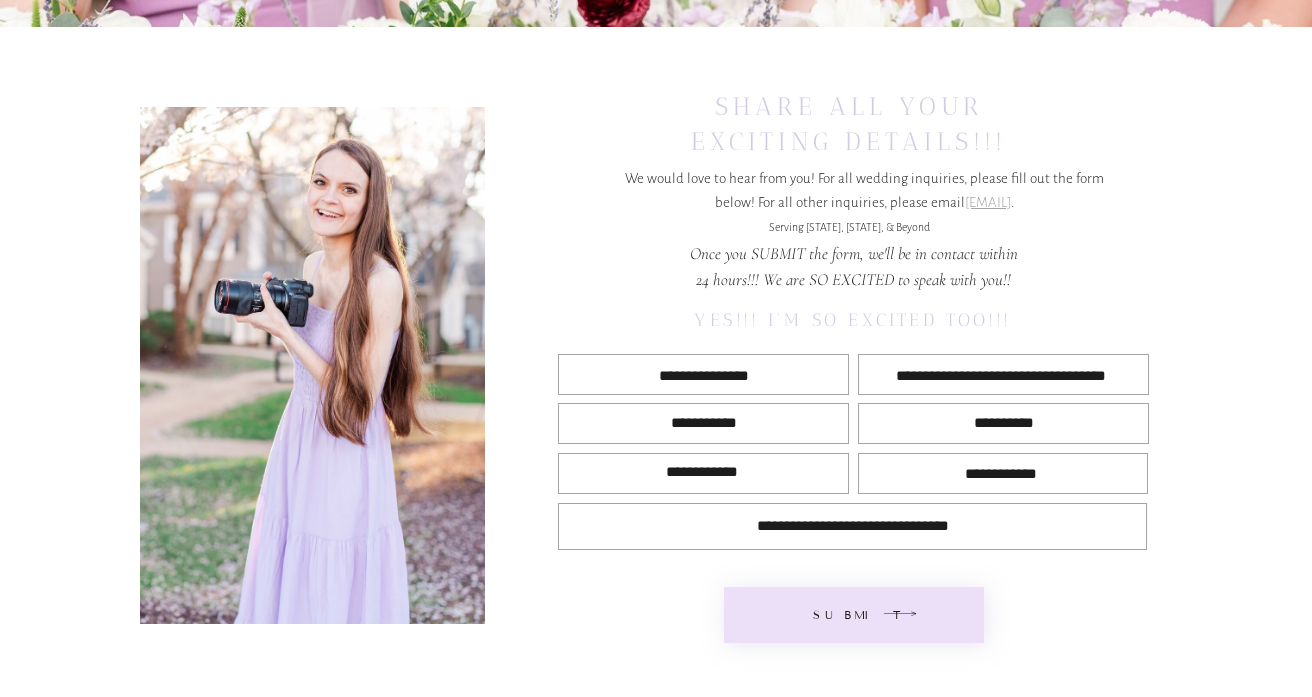 click at bounding box center [703, 473] 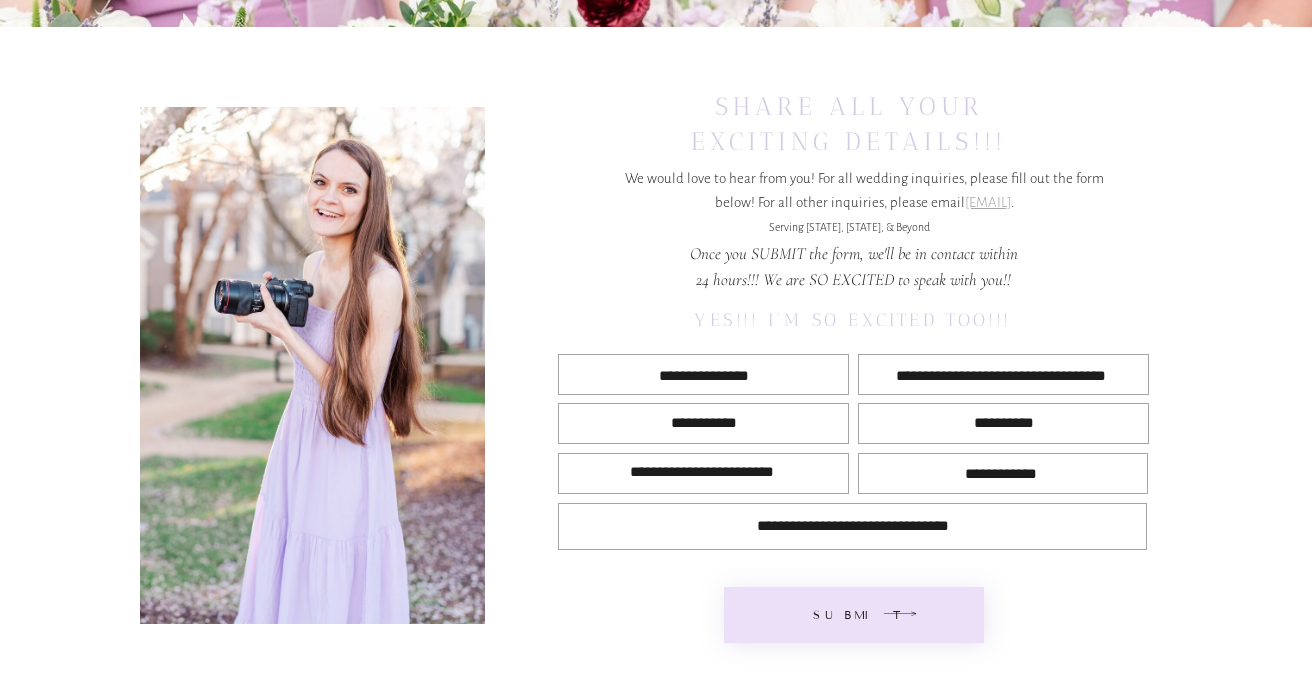 type on "**********" 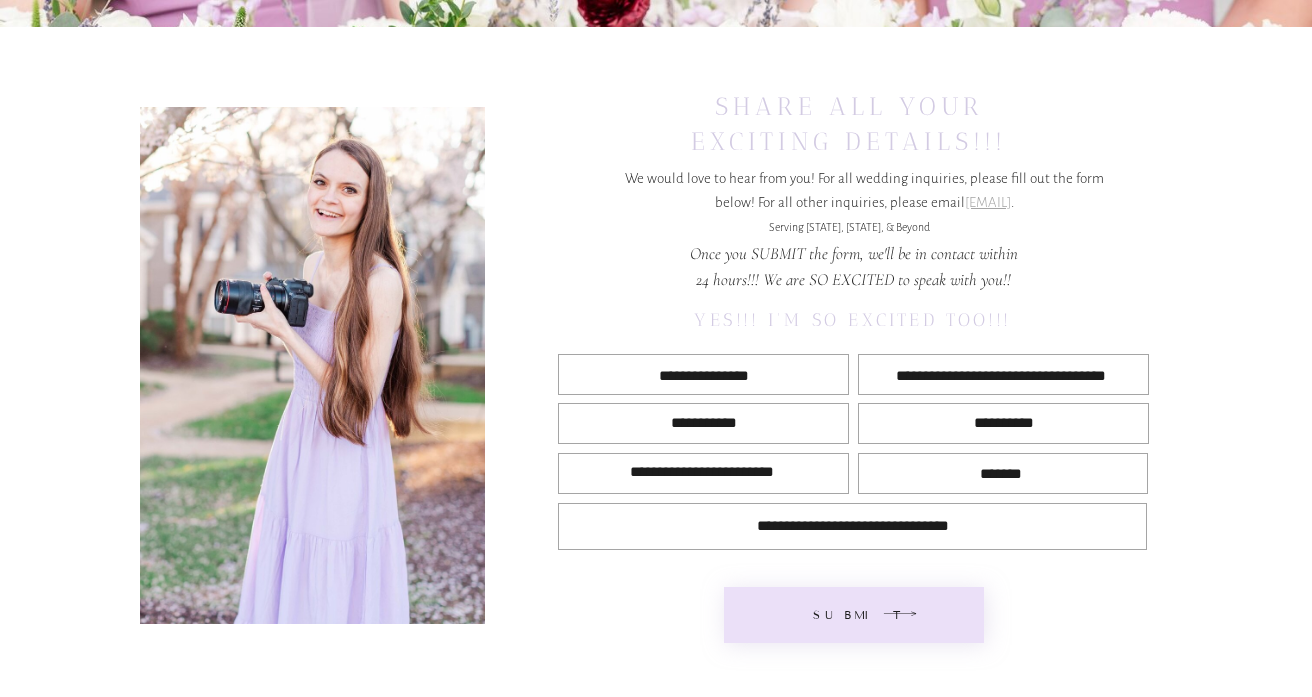 type on "*******" 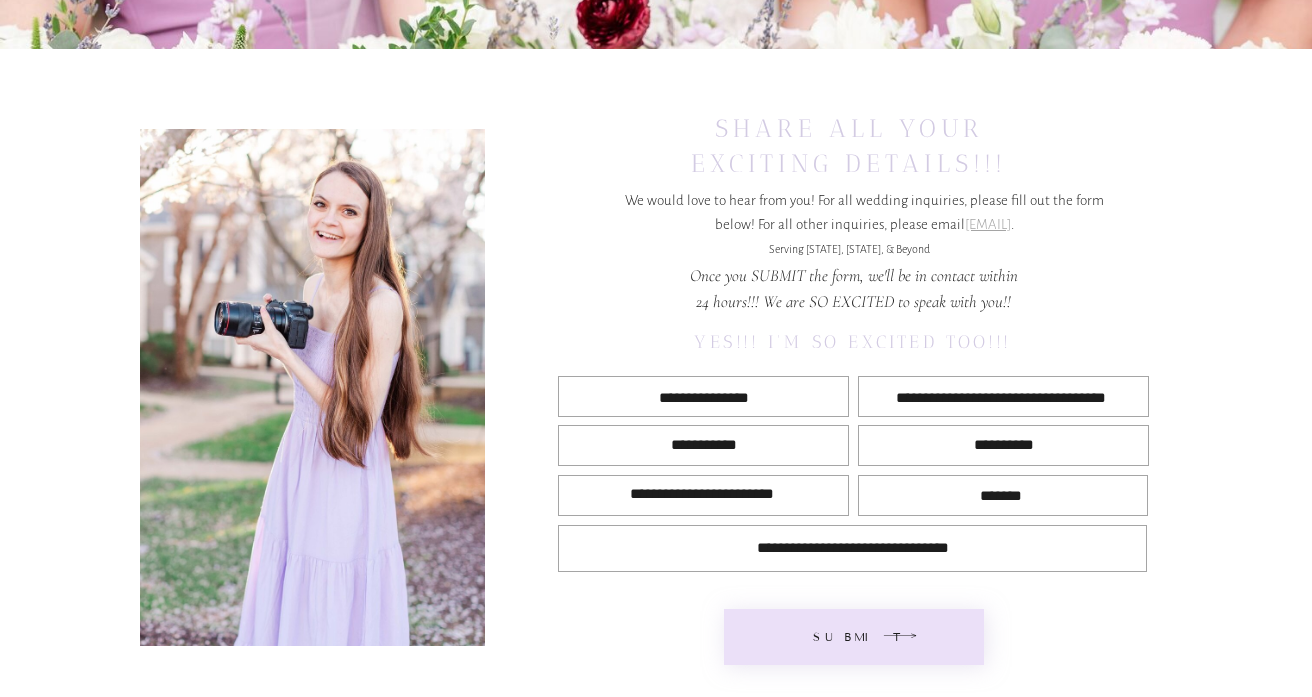 scroll, scrollTop: 741, scrollLeft: 0, axis: vertical 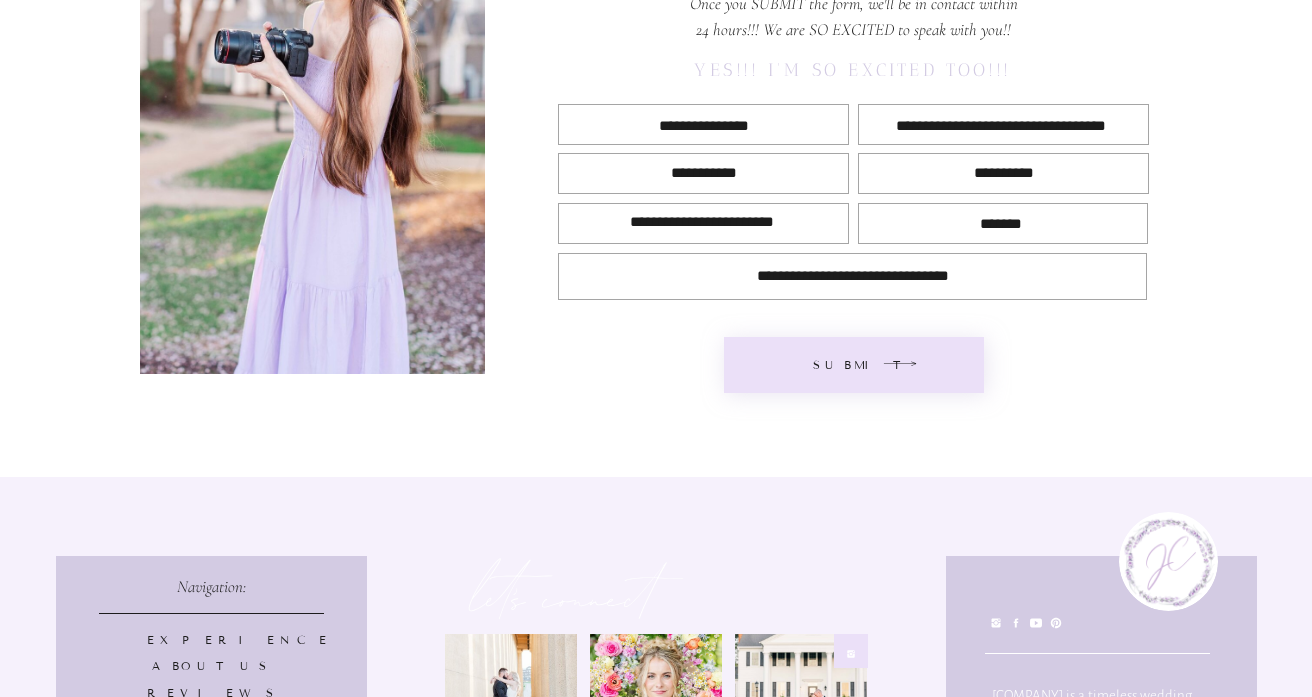 click at bounding box center (853, 274) 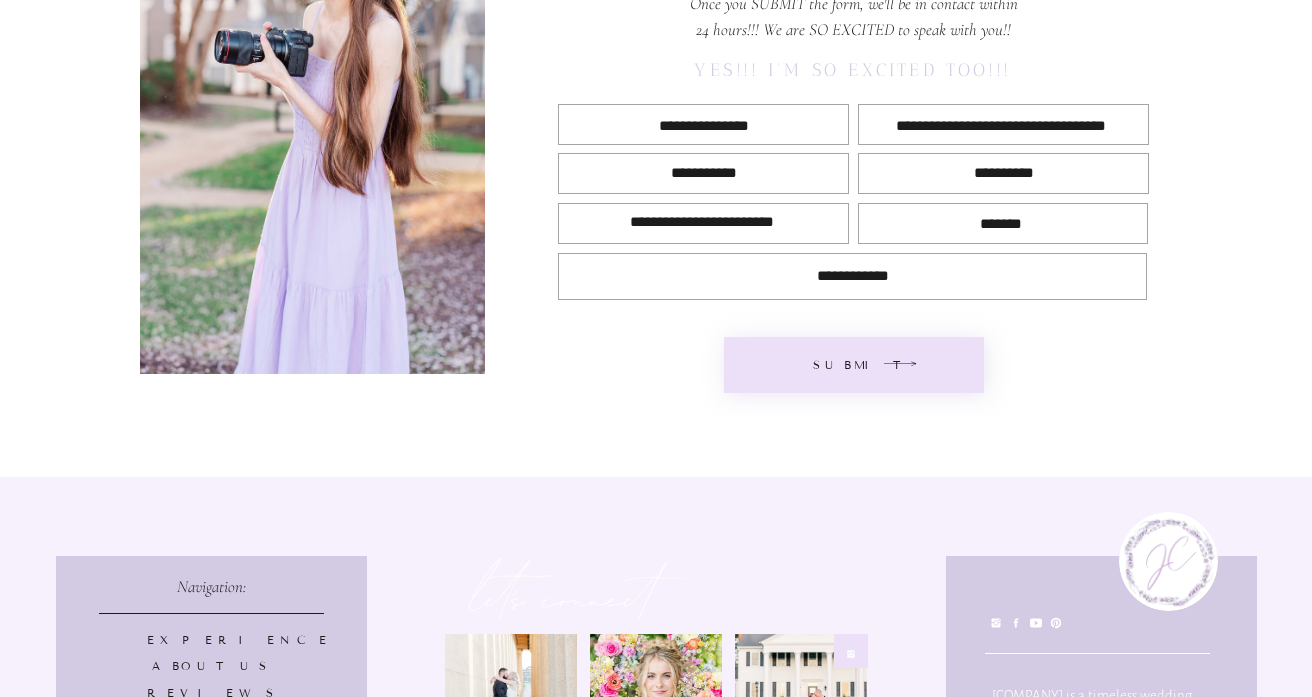 scroll, scrollTop: 816, scrollLeft: 0, axis: vertical 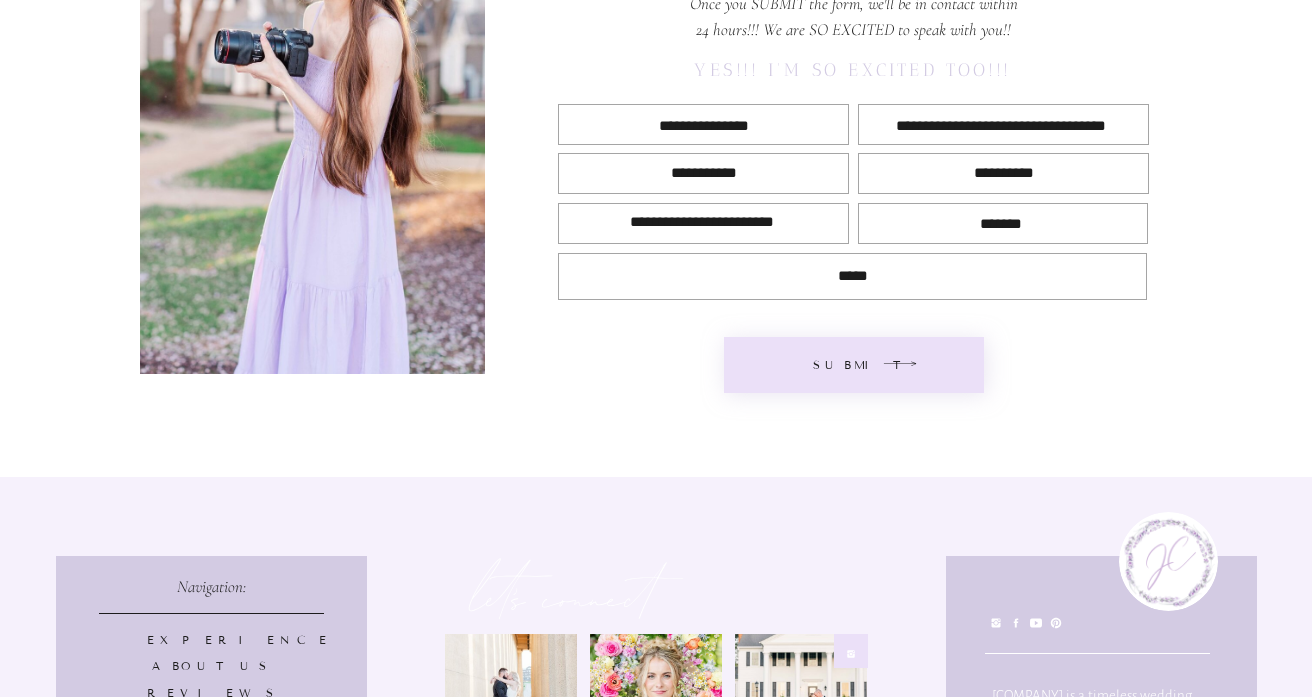 click at bounding box center [853, 274] 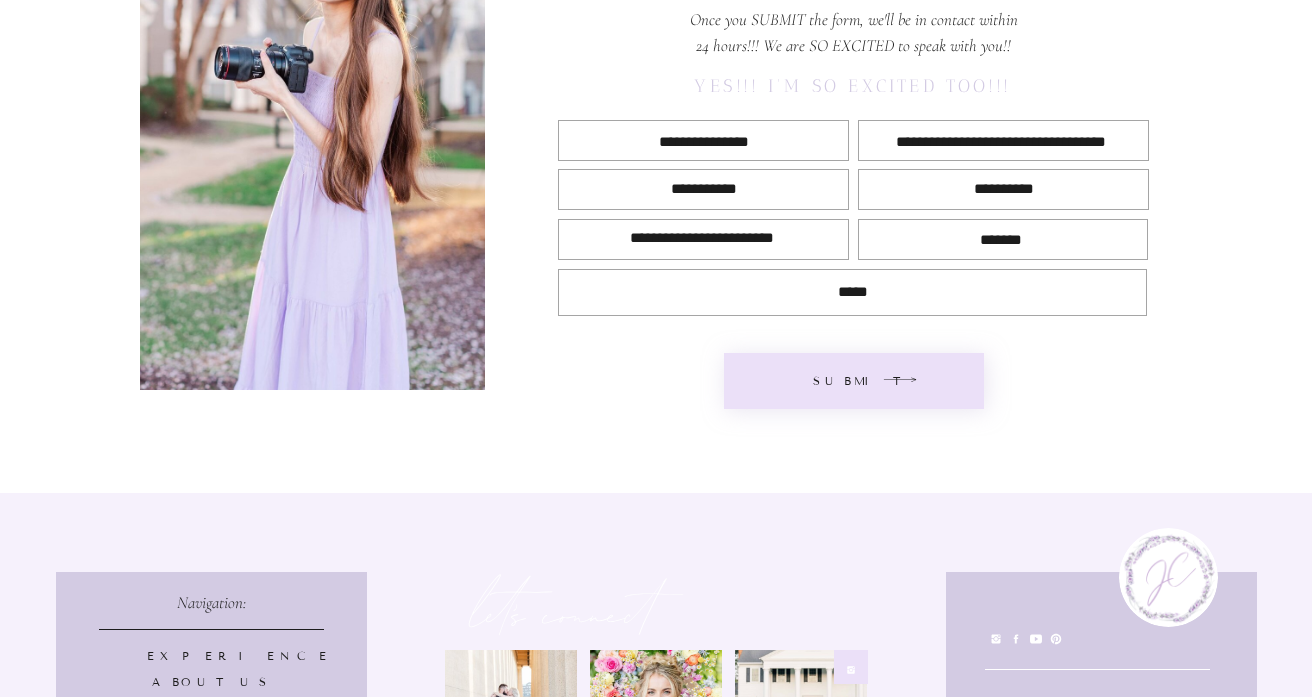 scroll, scrollTop: 981, scrollLeft: 0, axis: vertical 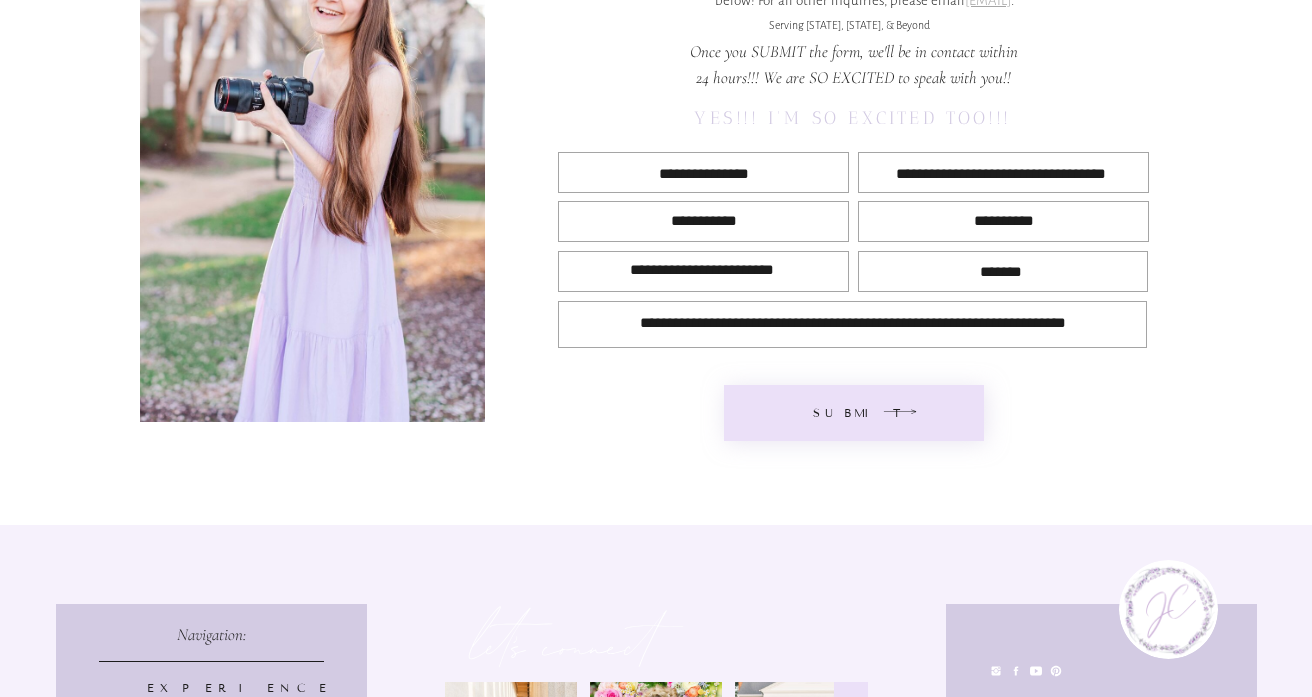type on "**********" 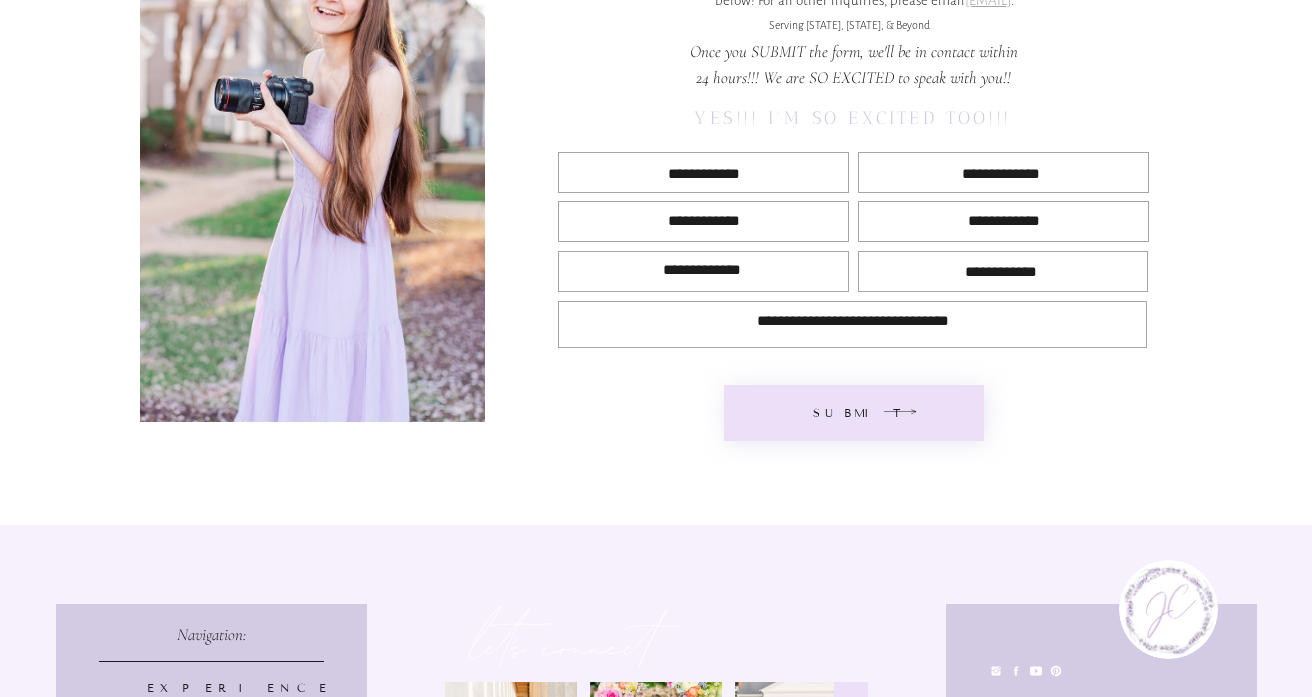 scroll, scrollTop: 3, scrollLeft: 0, axis: vertical 